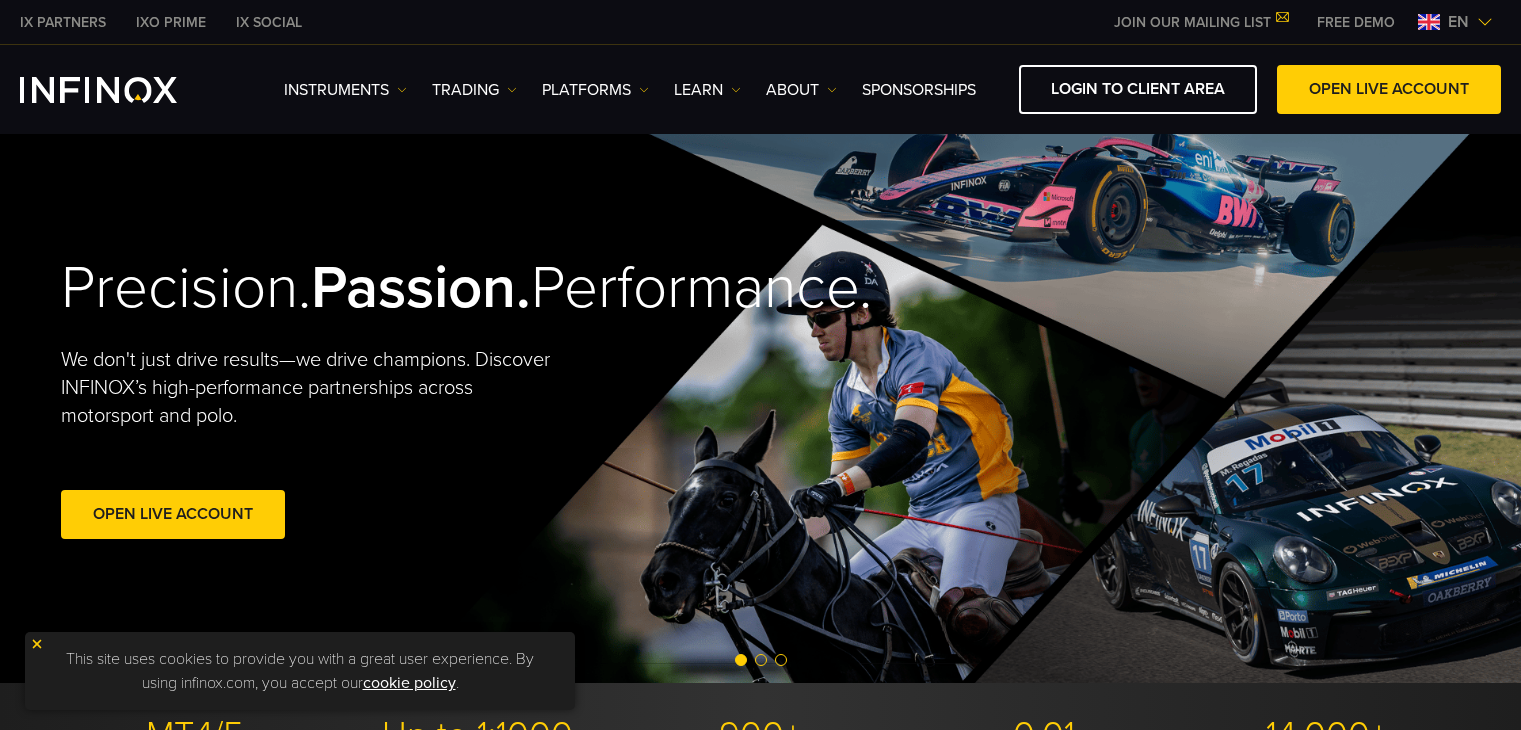 scroll, scrollTop: 0, scrollLeft: 0, axis: both 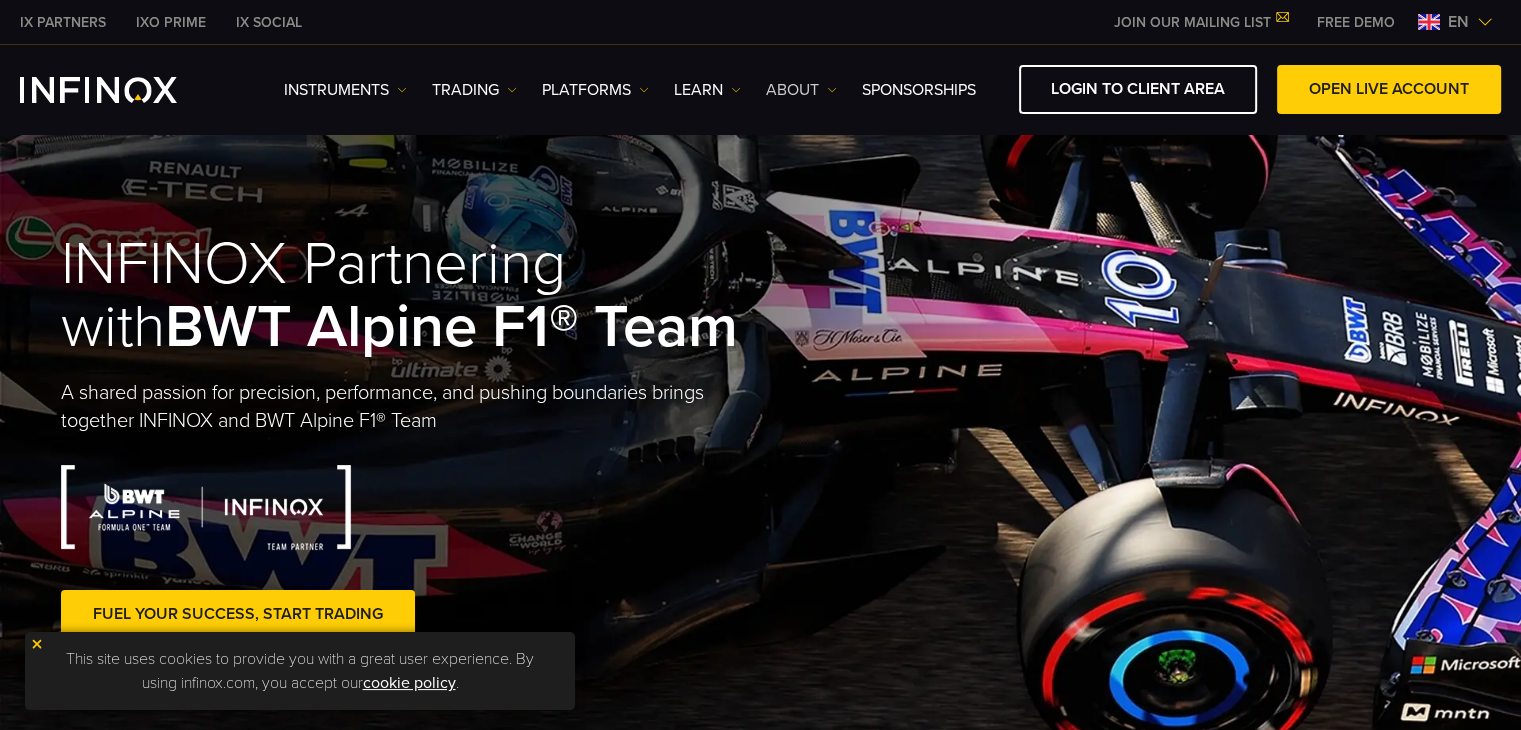 click on "ABOUT" at bounding box center [801, 90] 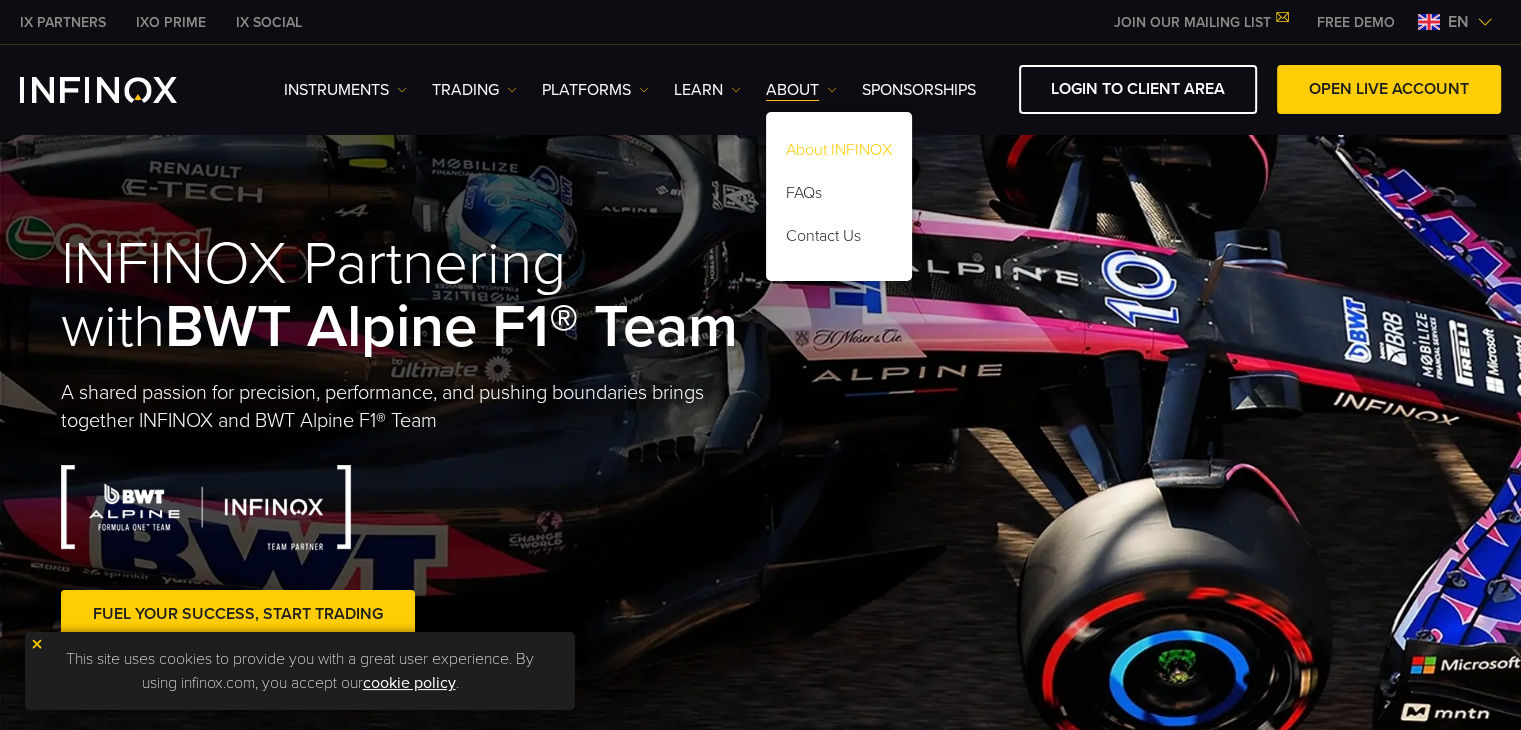 scroll, scrollTop: 0, scrollLeft: 0, axis: both 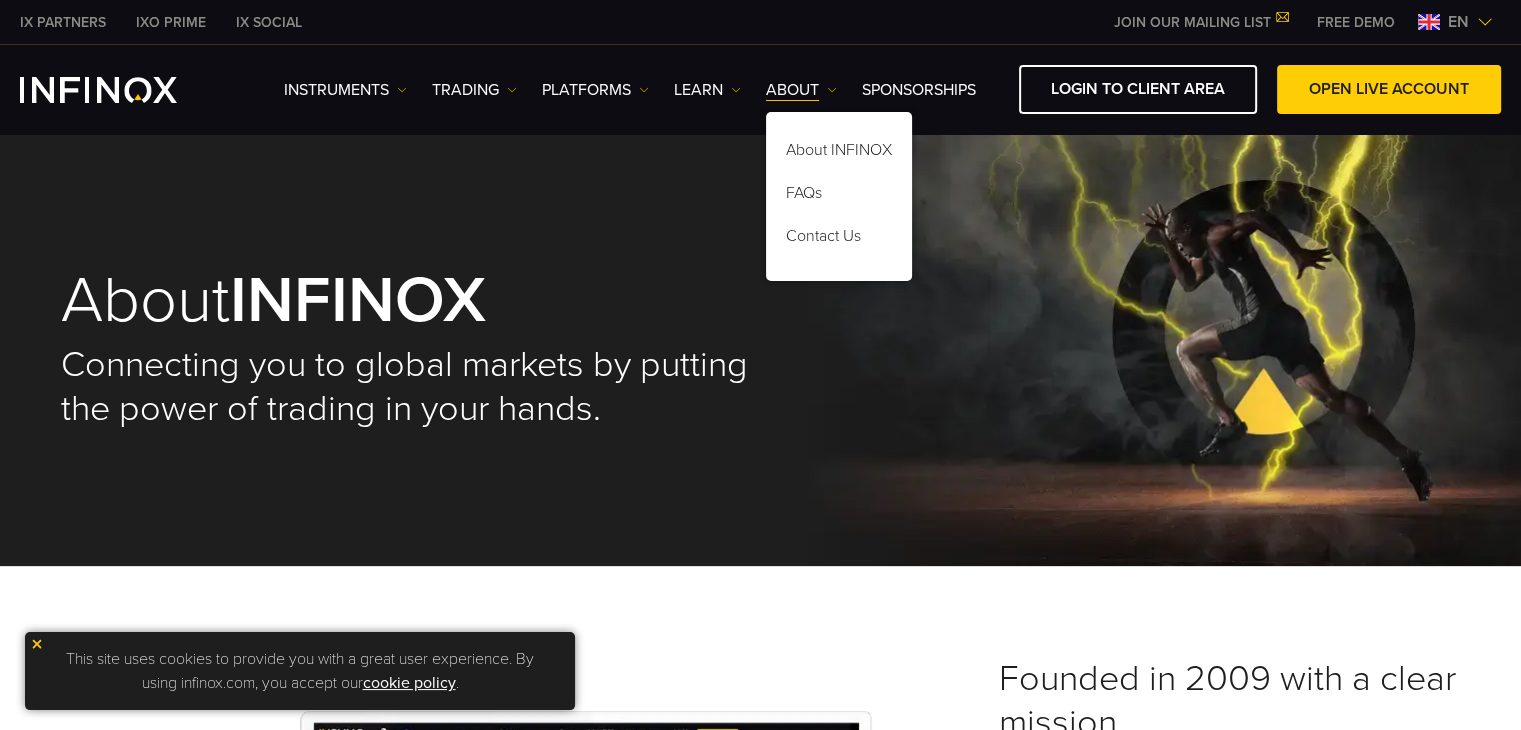 click on "Instruments
Instruments
Product Information
TRADING
Accounts
DEMO" at bounding box center [630, 90] 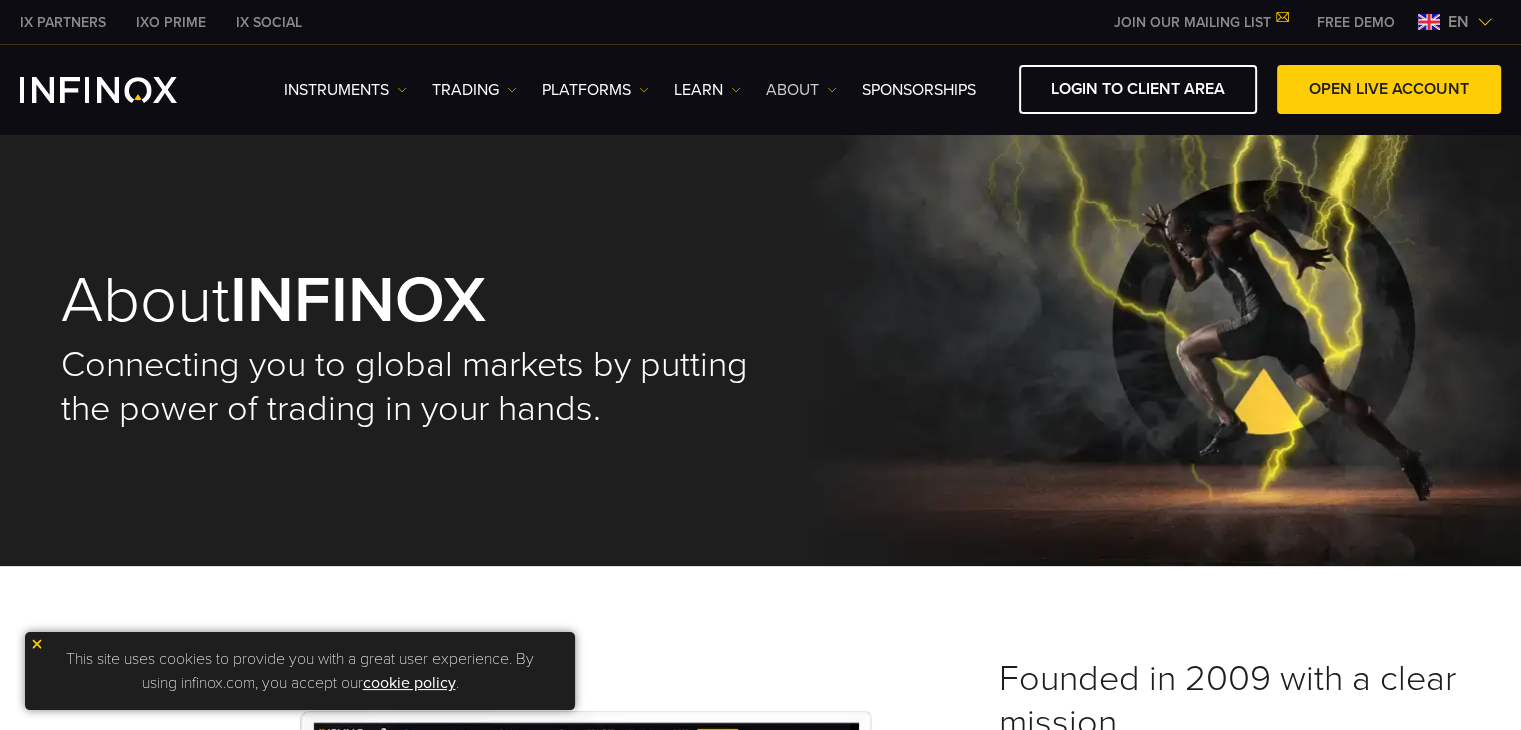 scroll, scrollTop: 0, scrollLeft: 0, axis: both 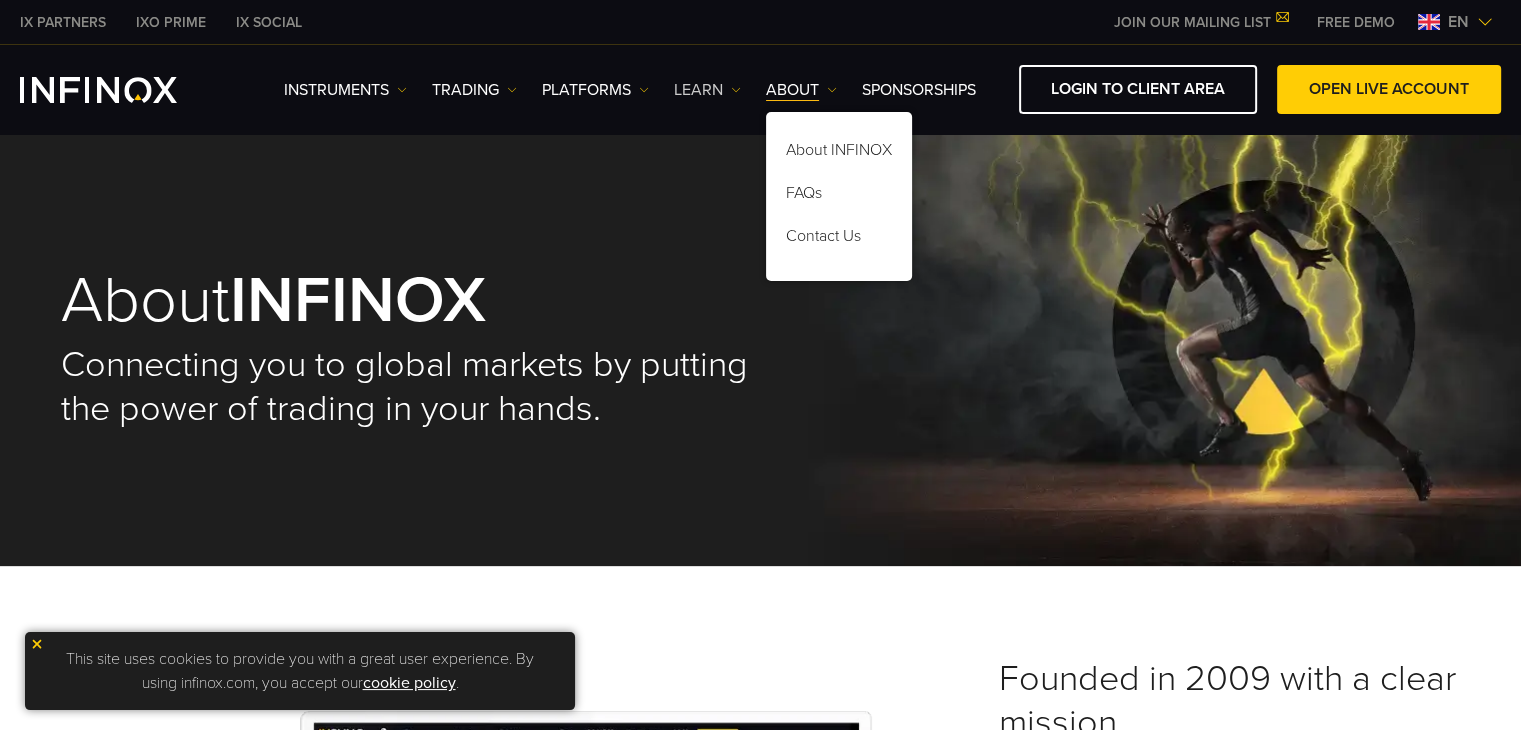 click on "Learn" at bounding box center [707, 90] 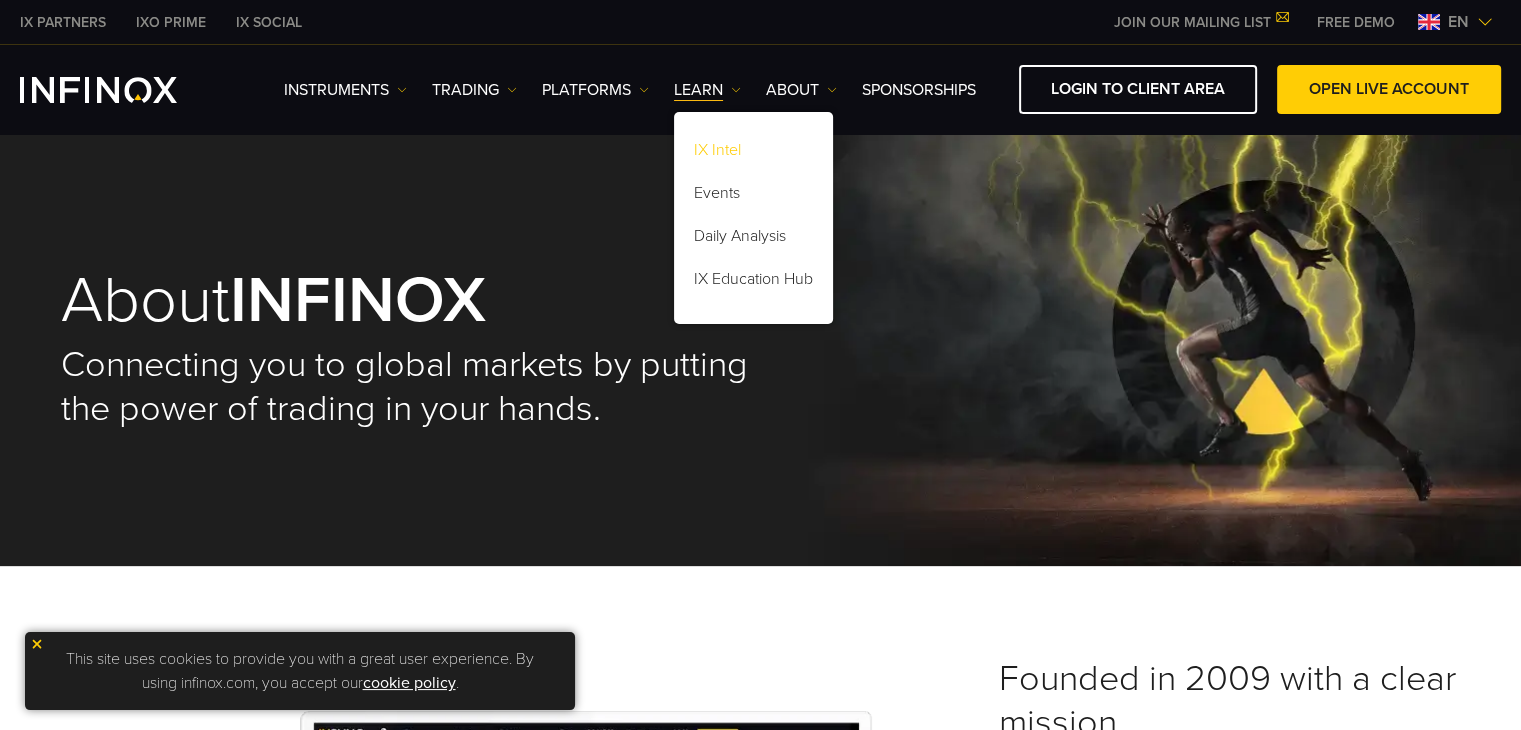 click on "IX Intel" at bounding box center [753, 153] 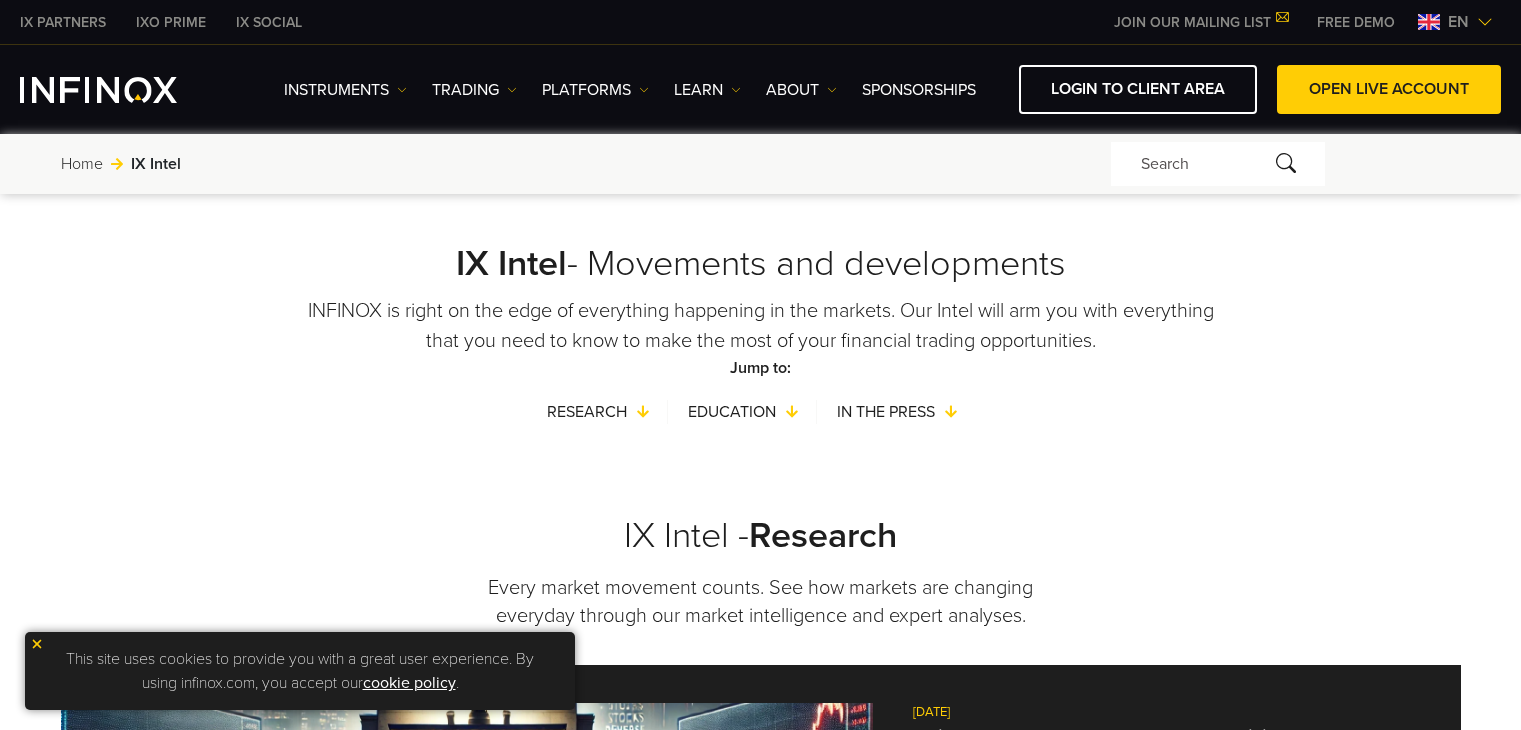 scroll, scrollTop: 0, scrollLeft: 0, axis: both 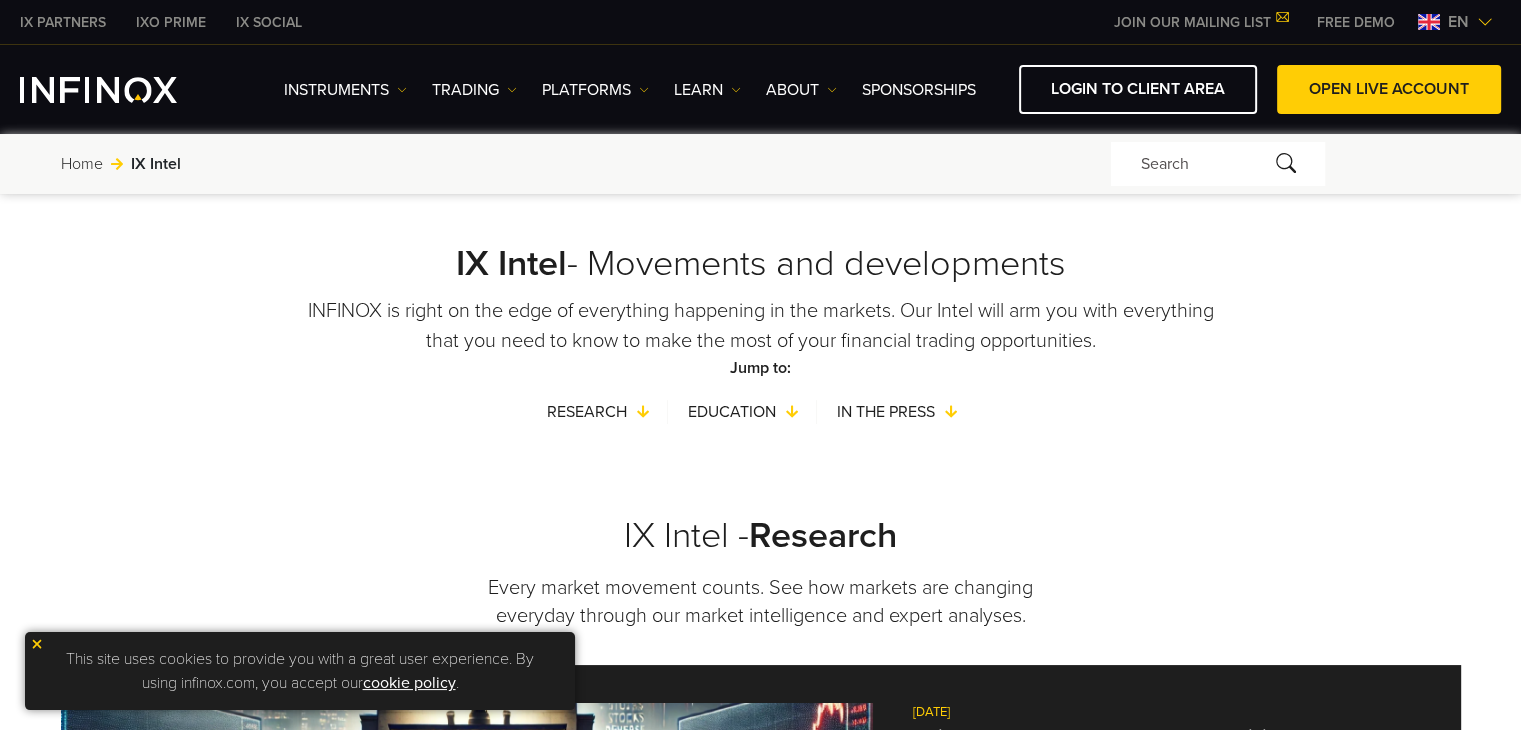 click on "Learn" at bounding box center (707, 90) 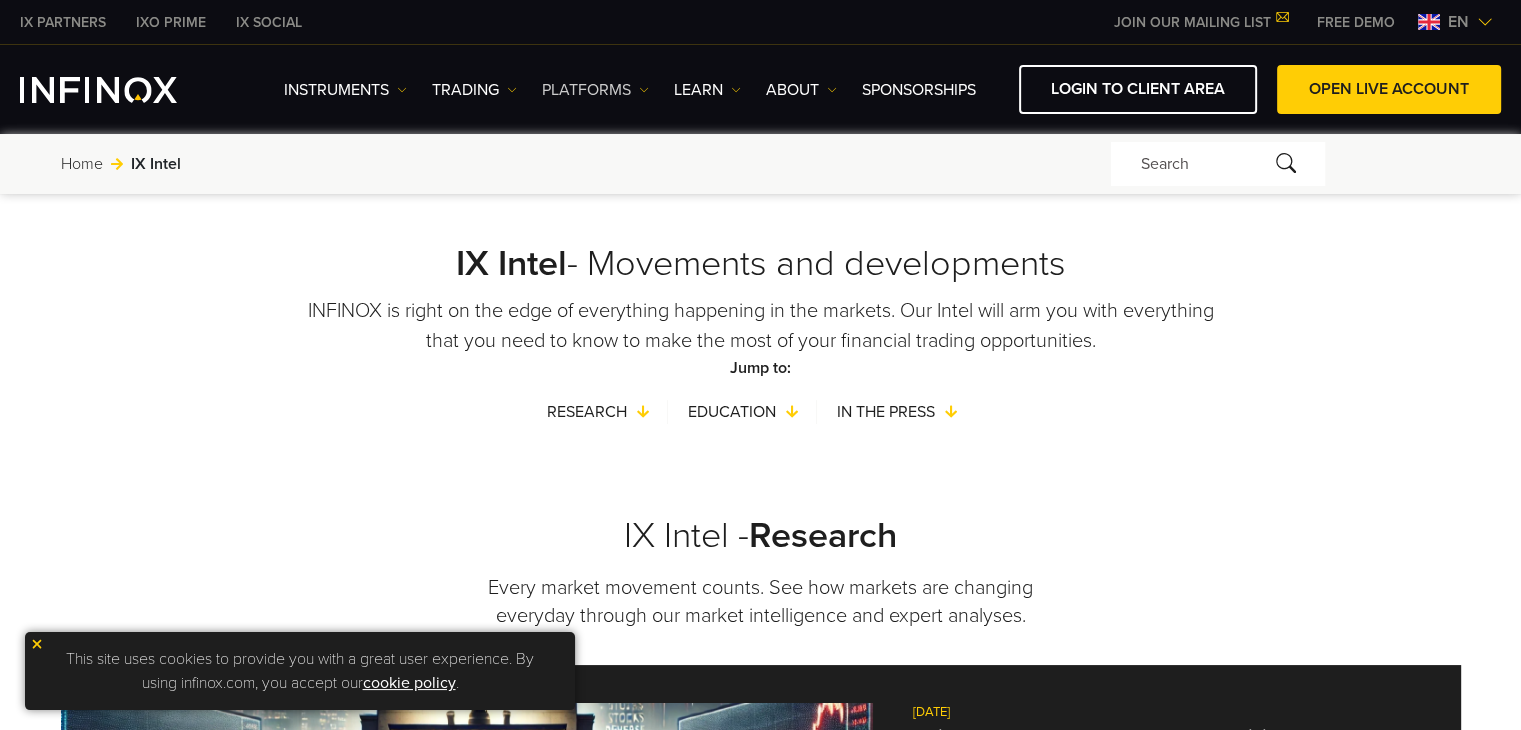 click on "PLATFORMS" at bounding box center (595, 90) 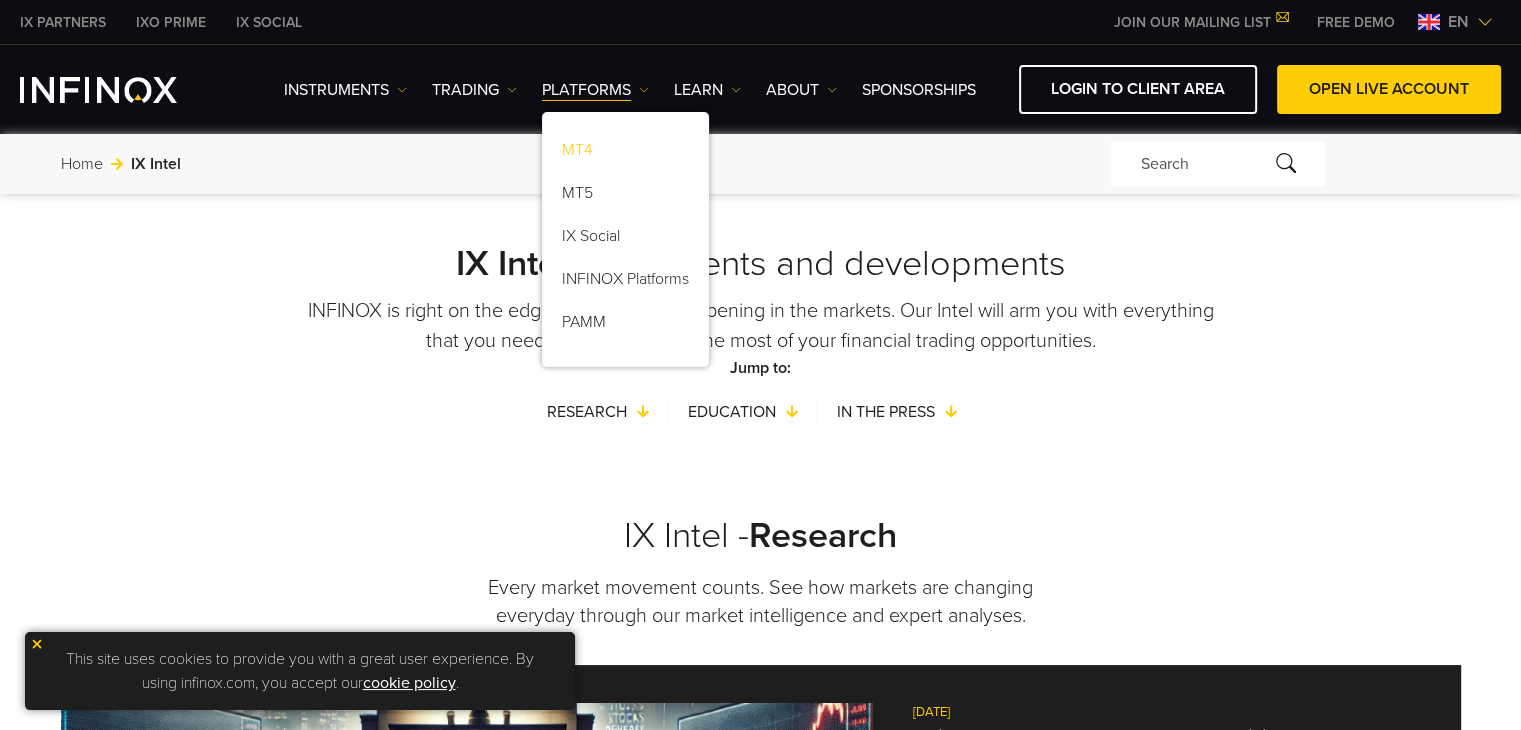 scroll, scrollTop: 0, scrollLeft: 0, axis: both 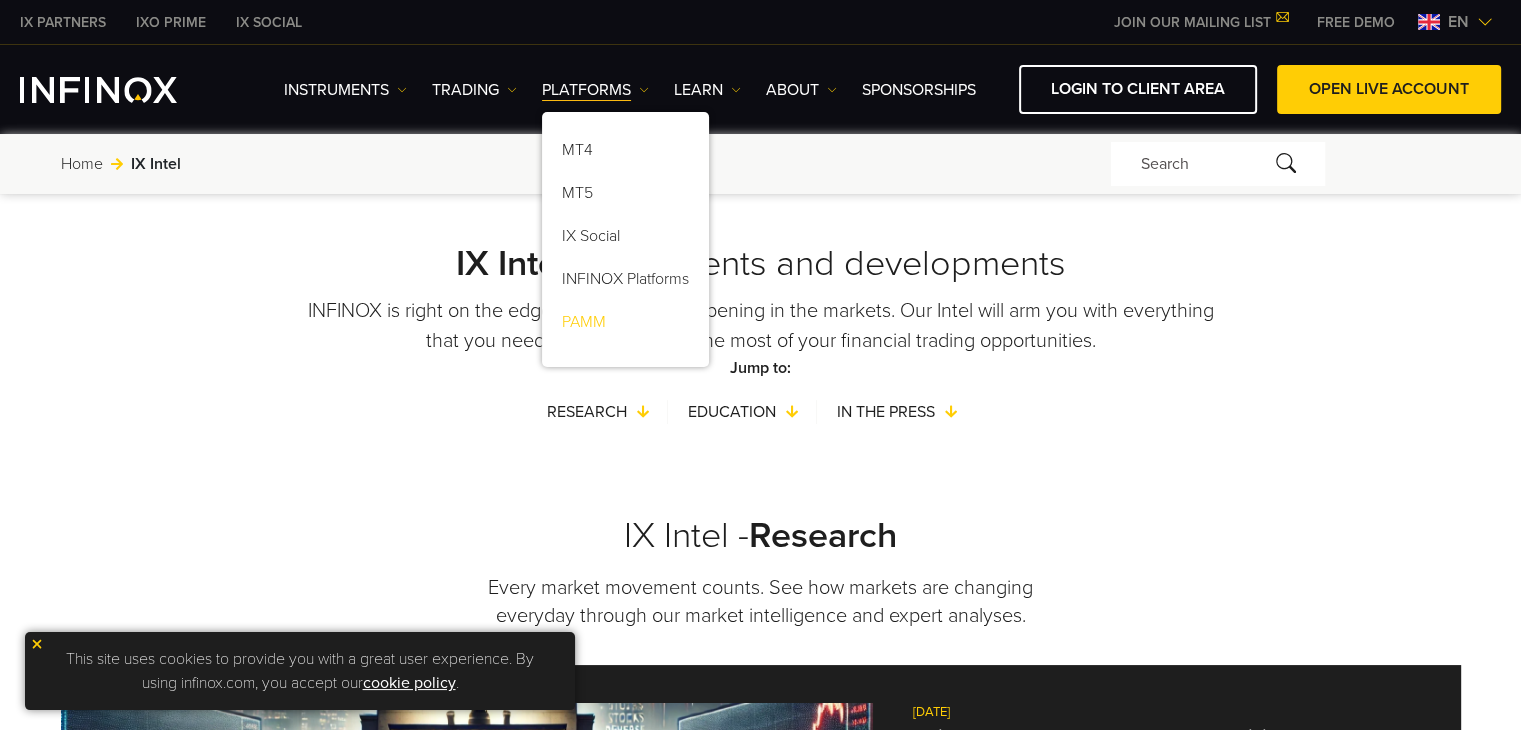 click on "PAMM" at bounding box center (625, 325) 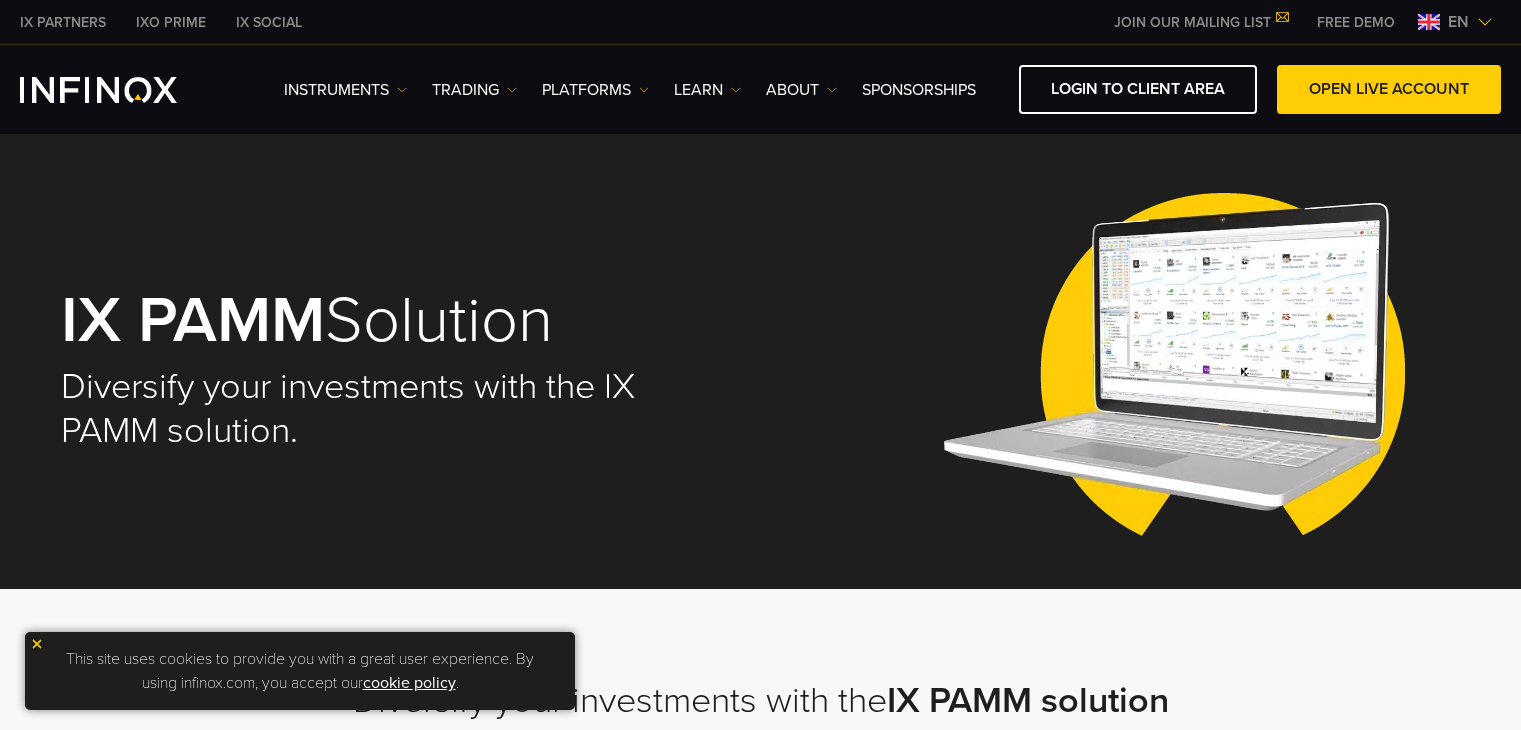 scroll, scrollTop: 0, scrollLeft: 0, axis: both 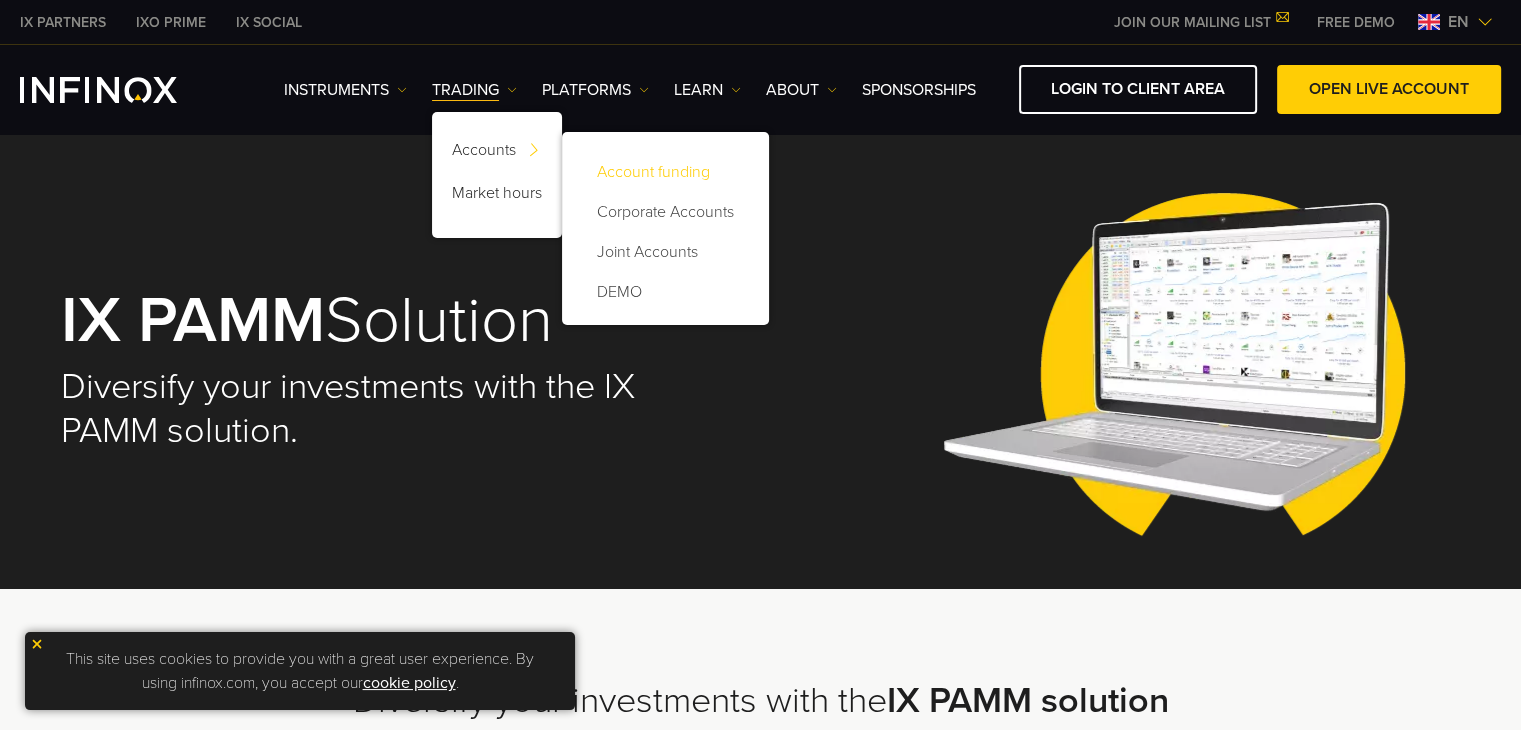 click on "Account funding" at bounding box center (665, 172) 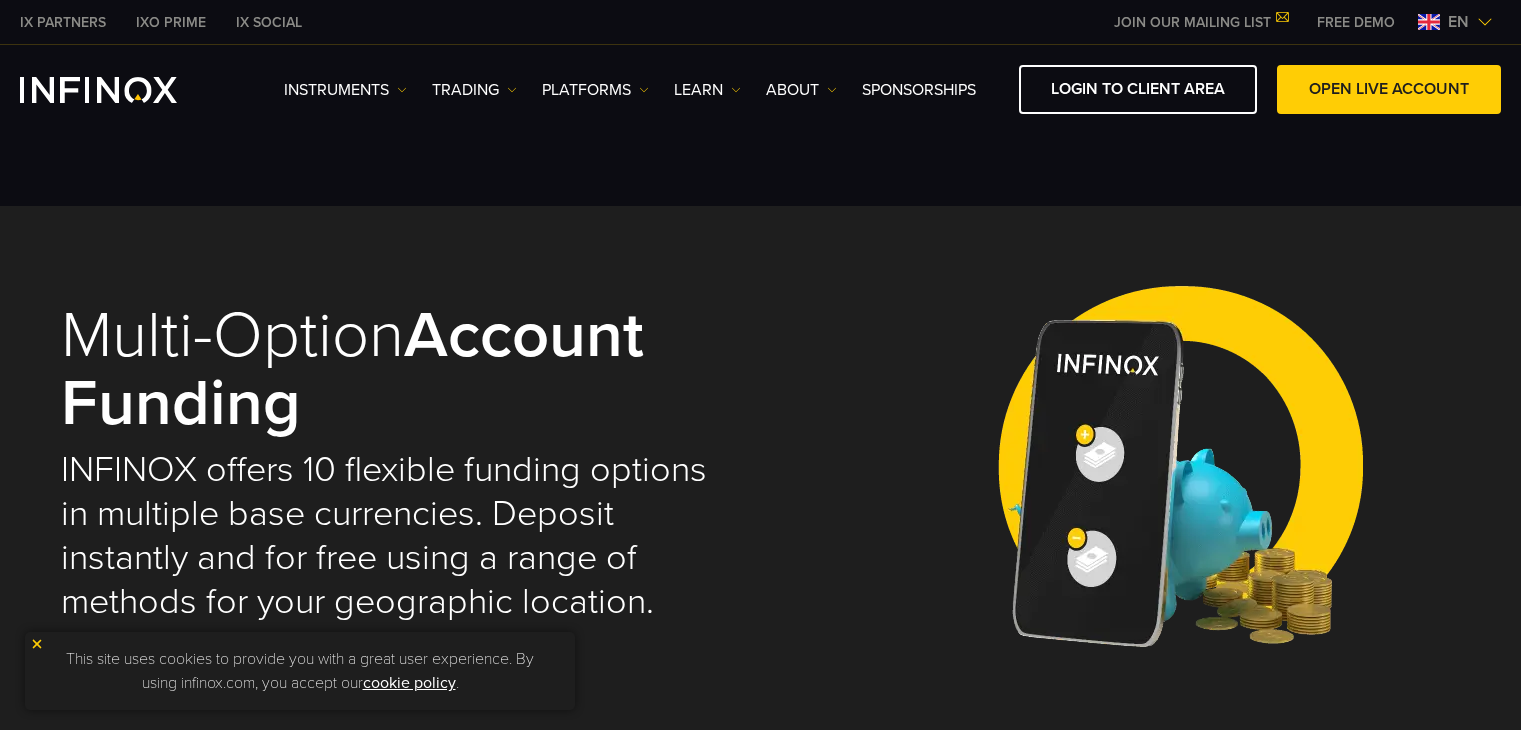scroll, scrollTop: 0, scrollLeft: 0, axis: both 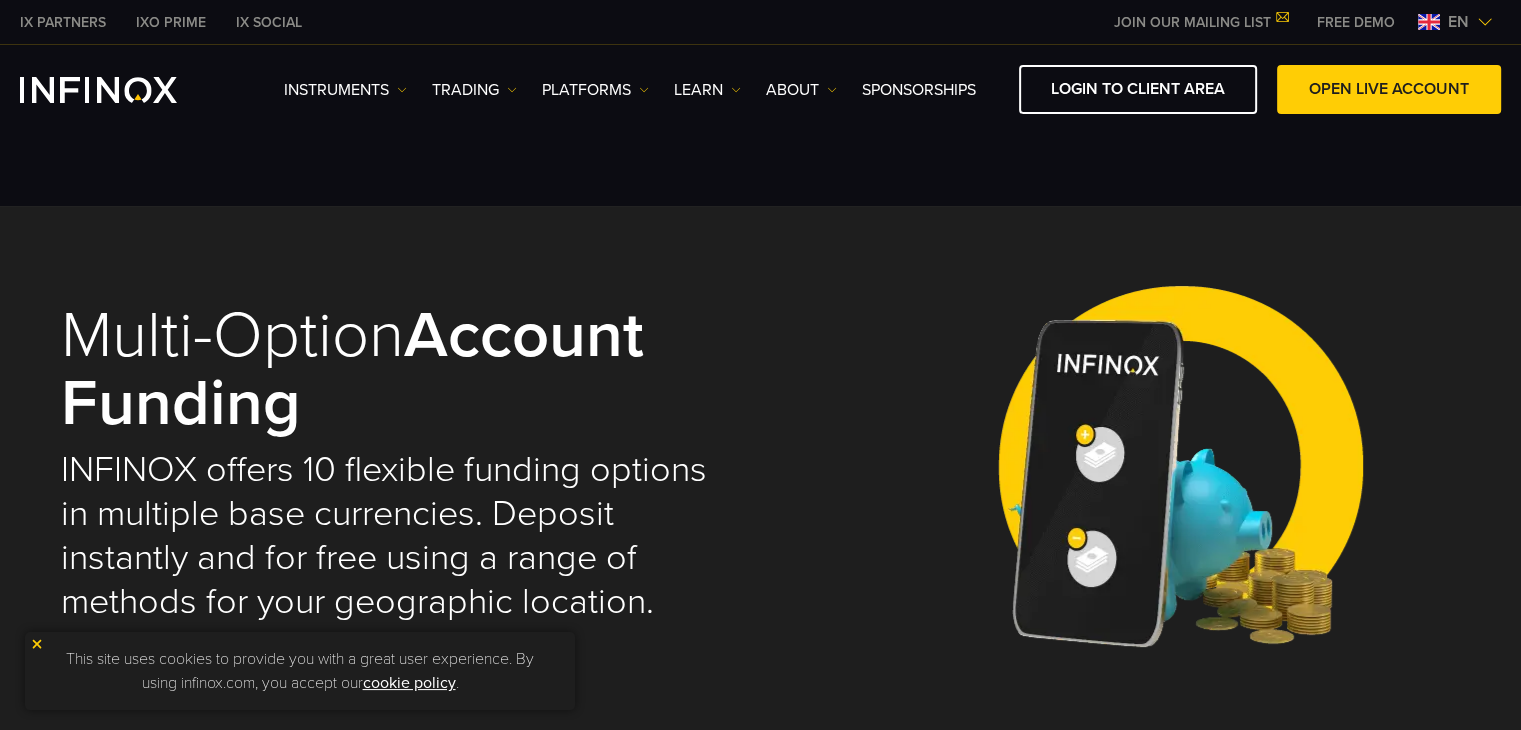select on "***" 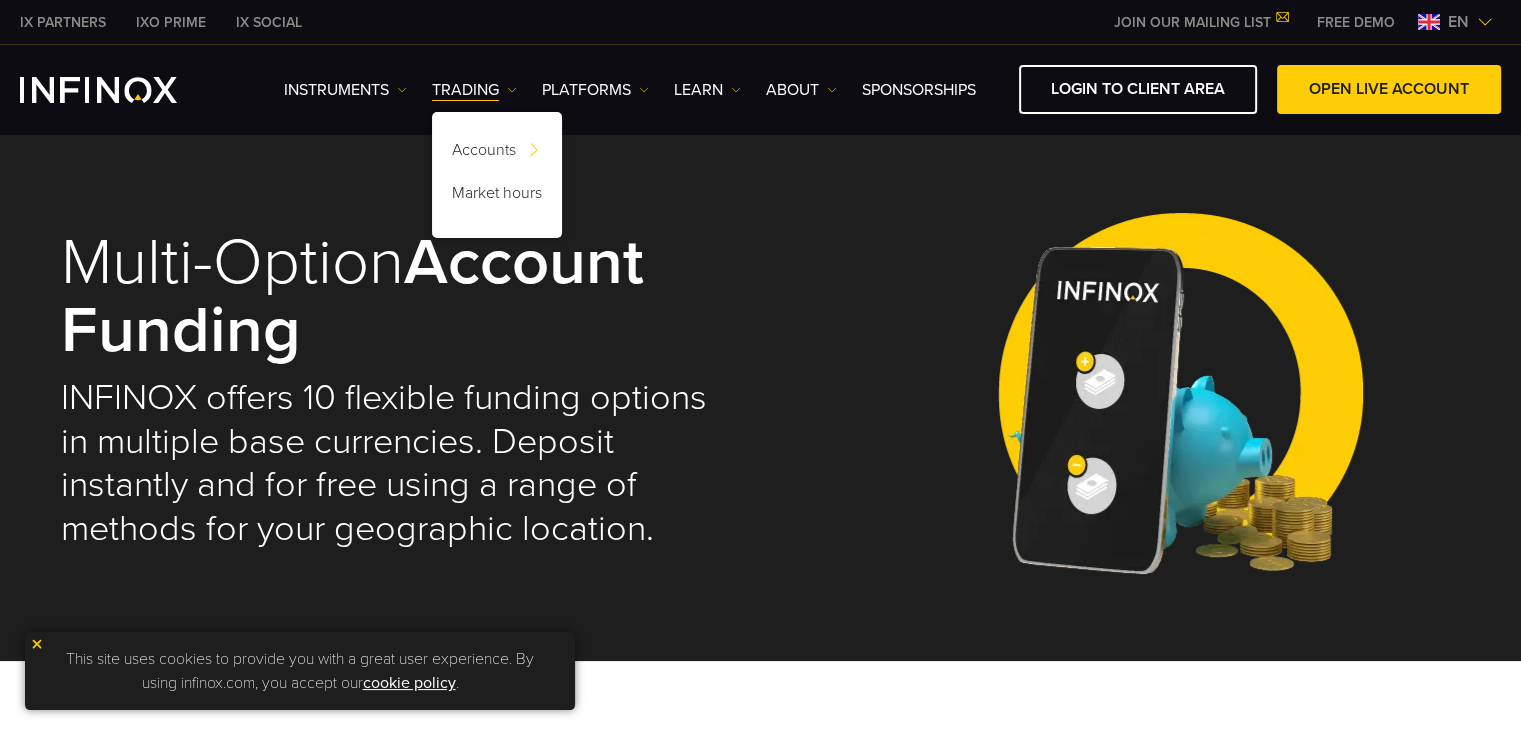 scroll, scrollTop: 0, scrollLeft: 0, axis: both 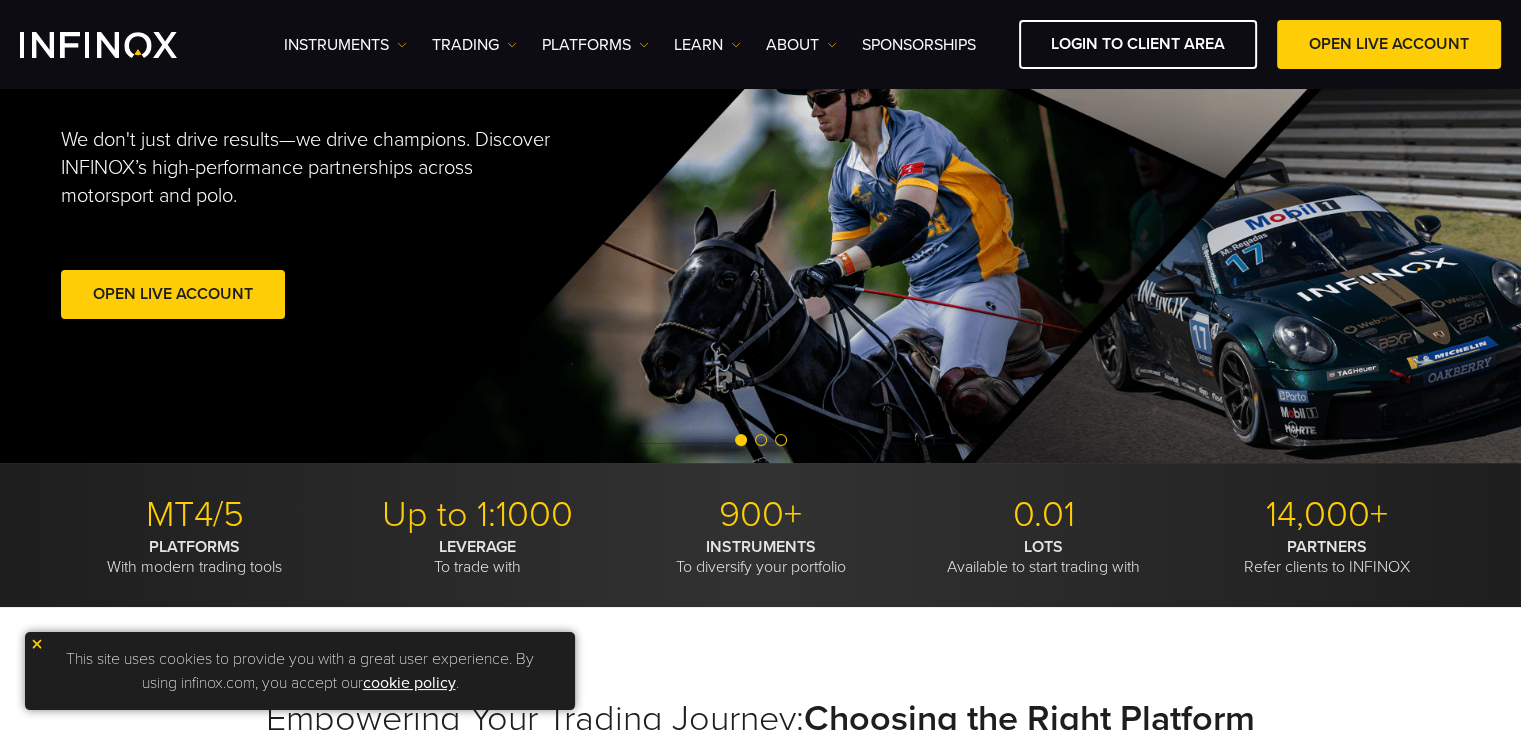 click at bounding box center (761, 440) 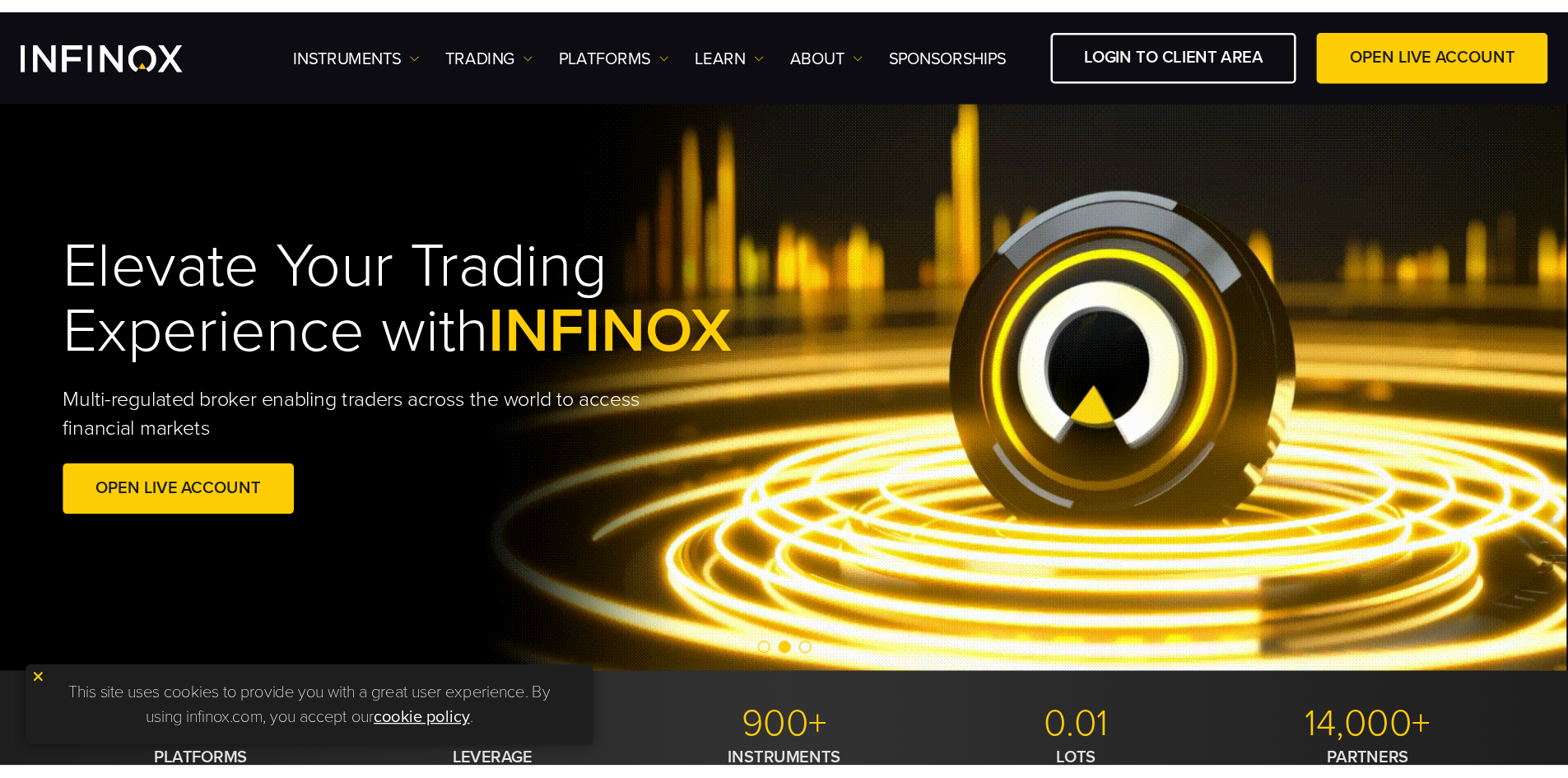 scroll, scrollTop: 0, scrollLeft: 0, axis: both 